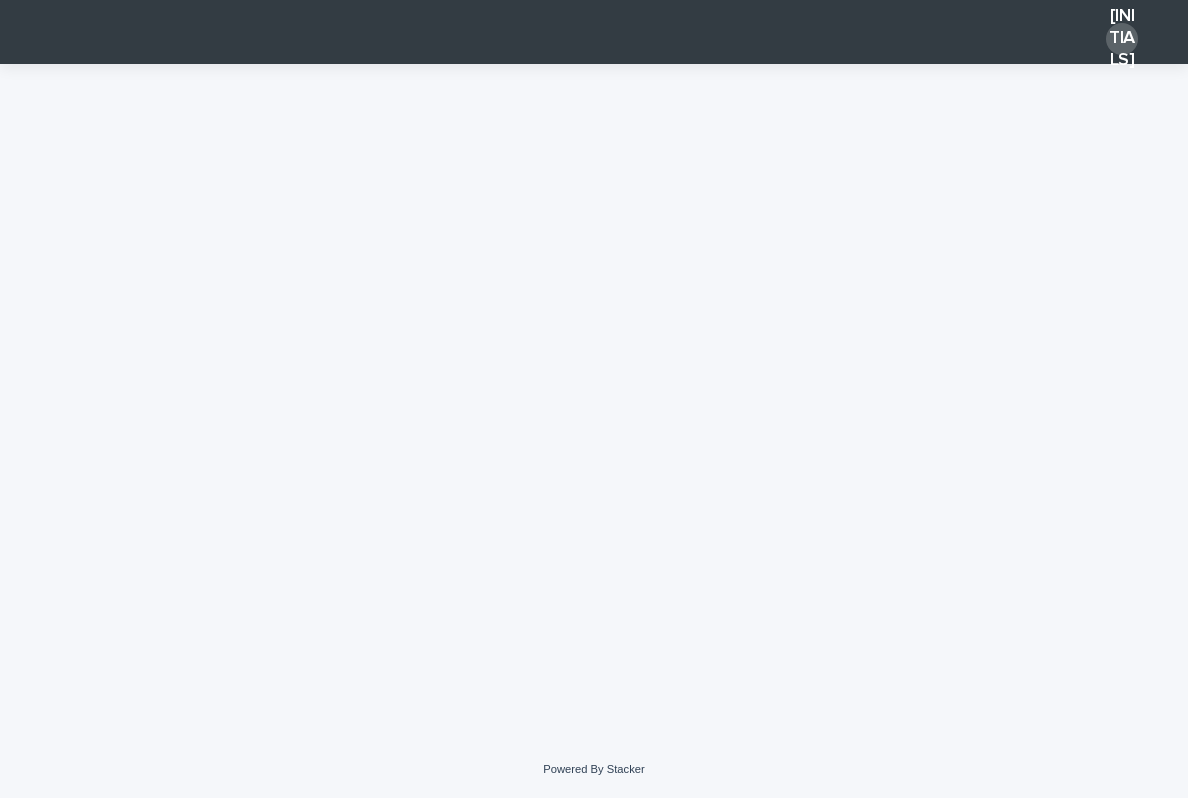 scroll, scrollTop: 0, scrollLeft: 0, axis: both 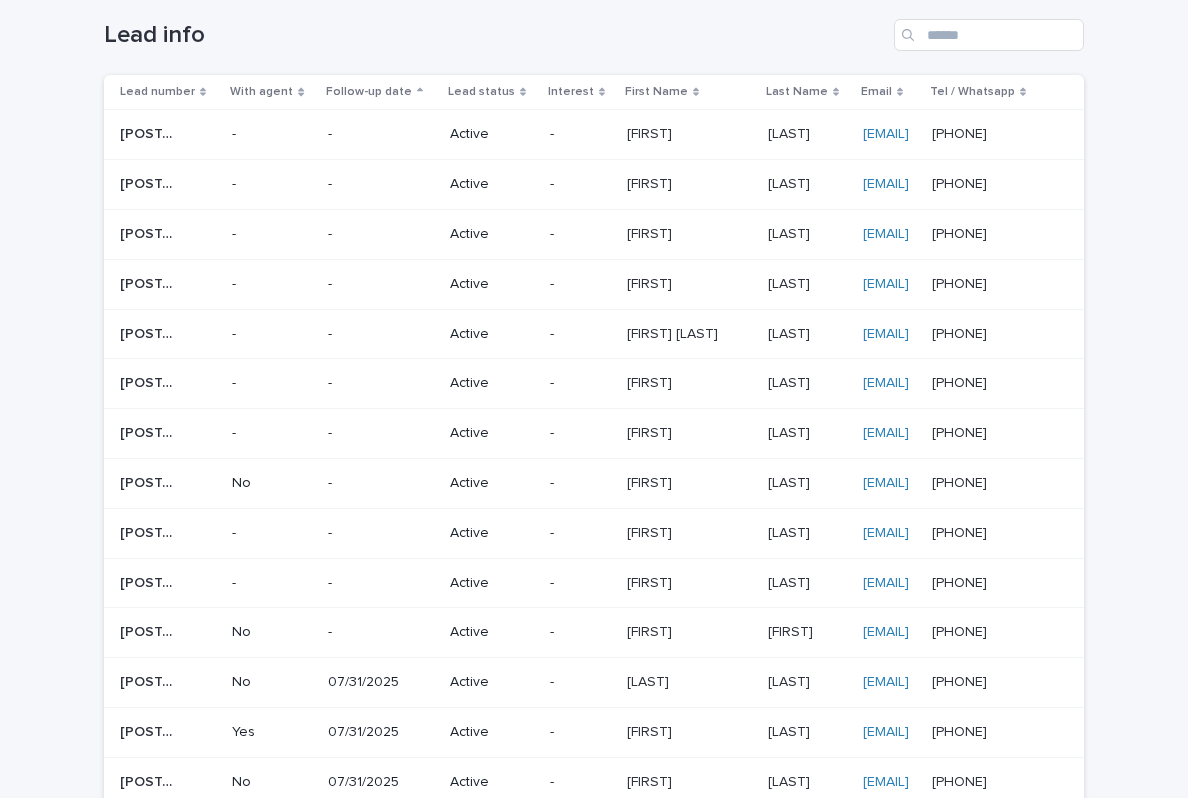 click at bounding box center (682, 134) 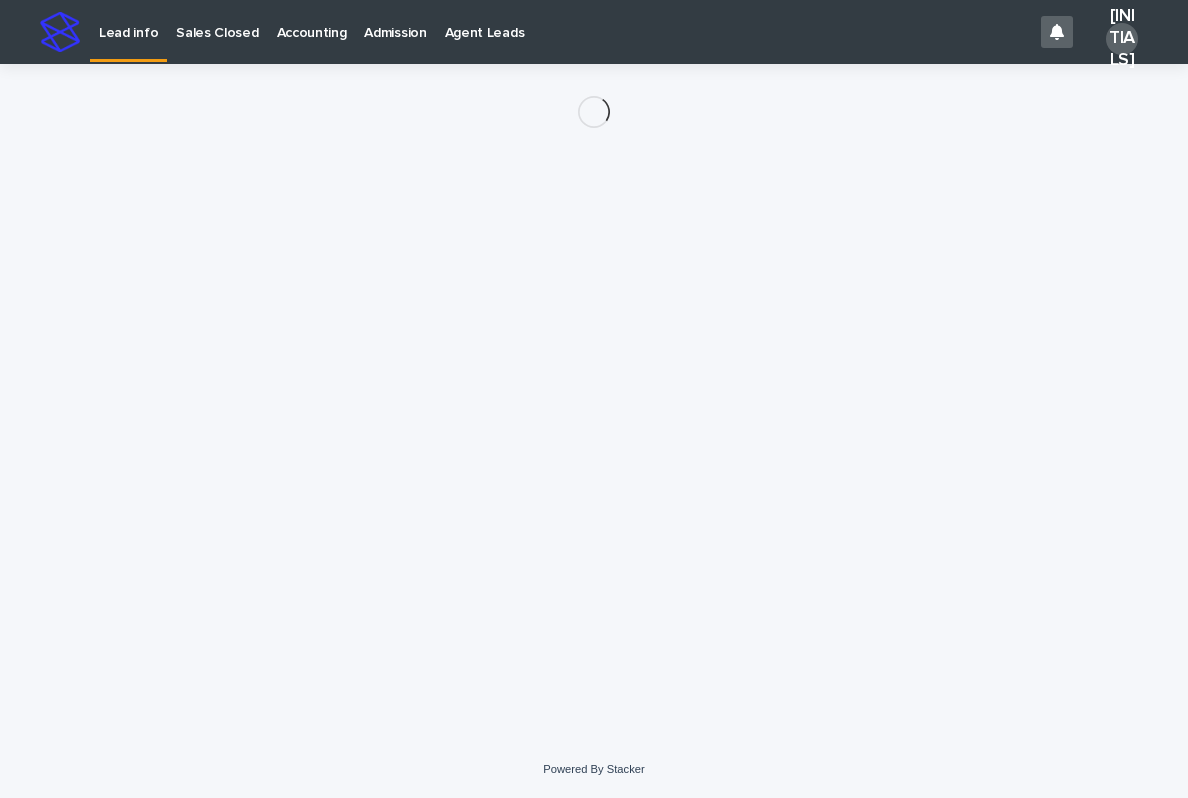 scroll, scrollTop: 0, scrollLeft: 0, axis: both 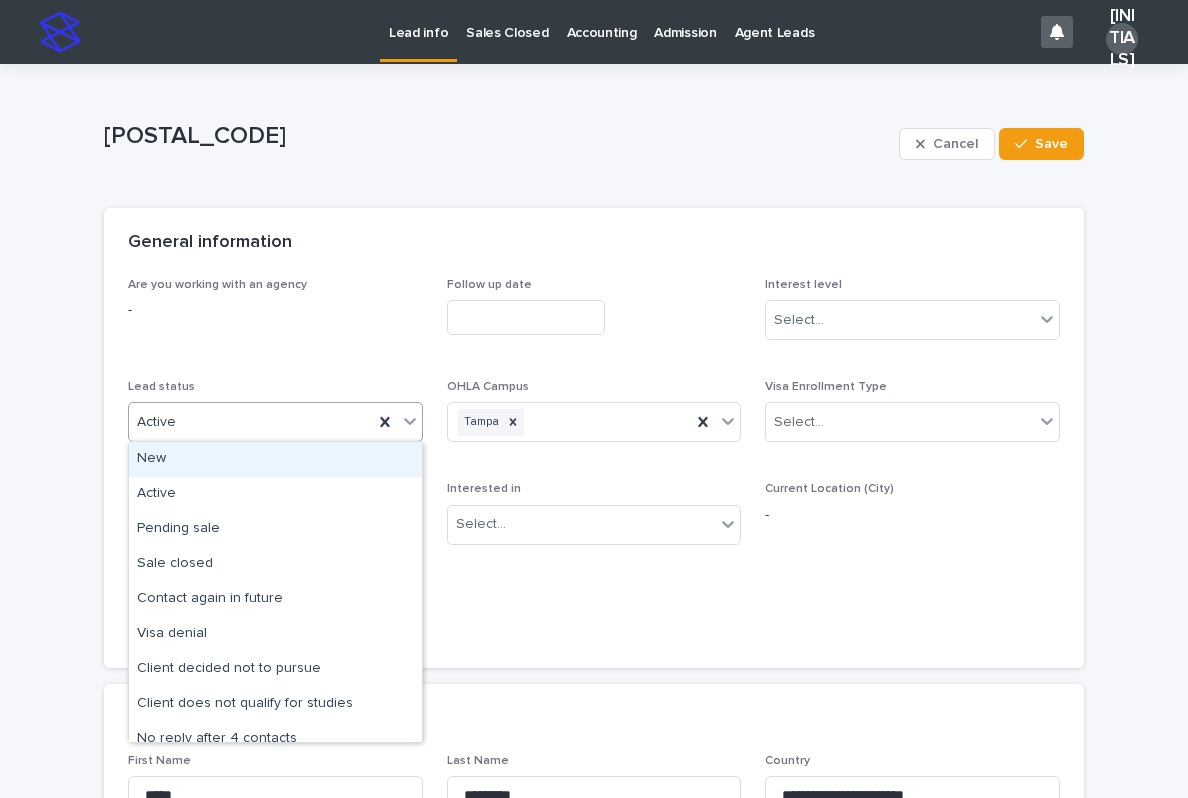 click on "Active" at bounding box center [251, 422] 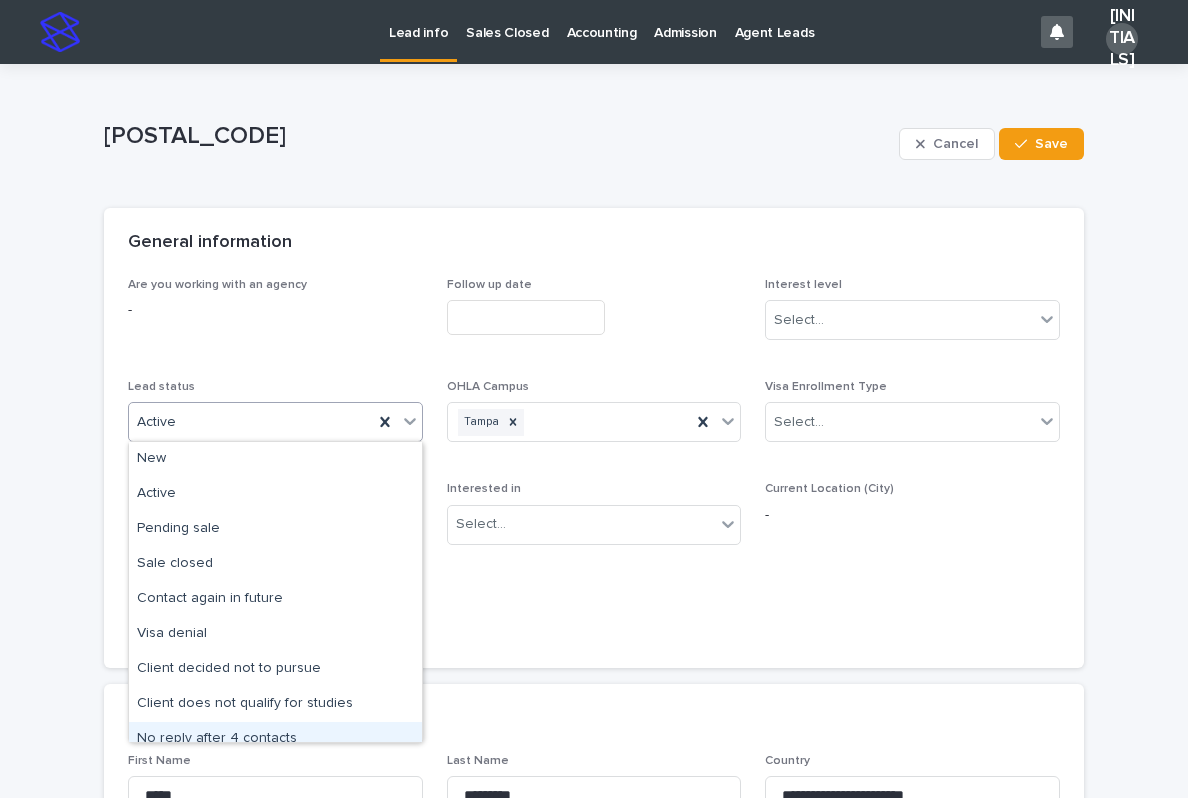 click on "No reply after 4 contacts" at bounding box center (275, 739) 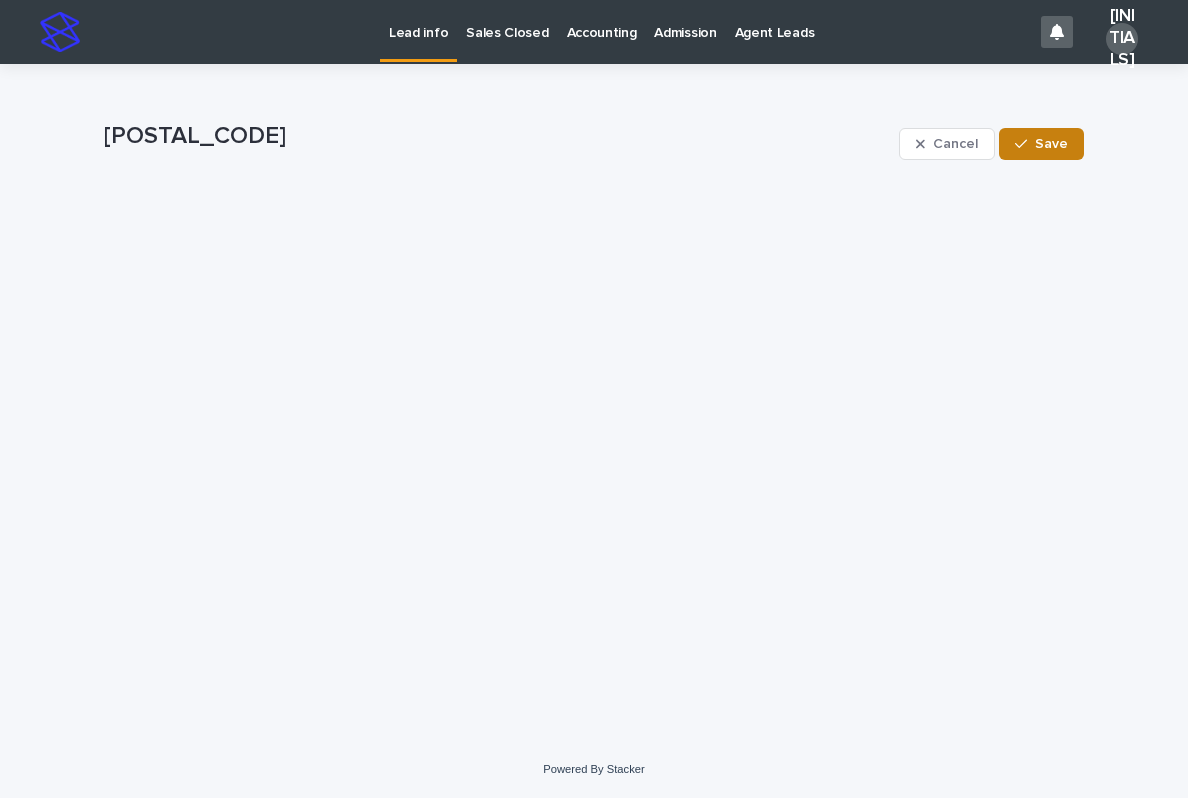 click on "Save" at bounding box center [1041, 144] 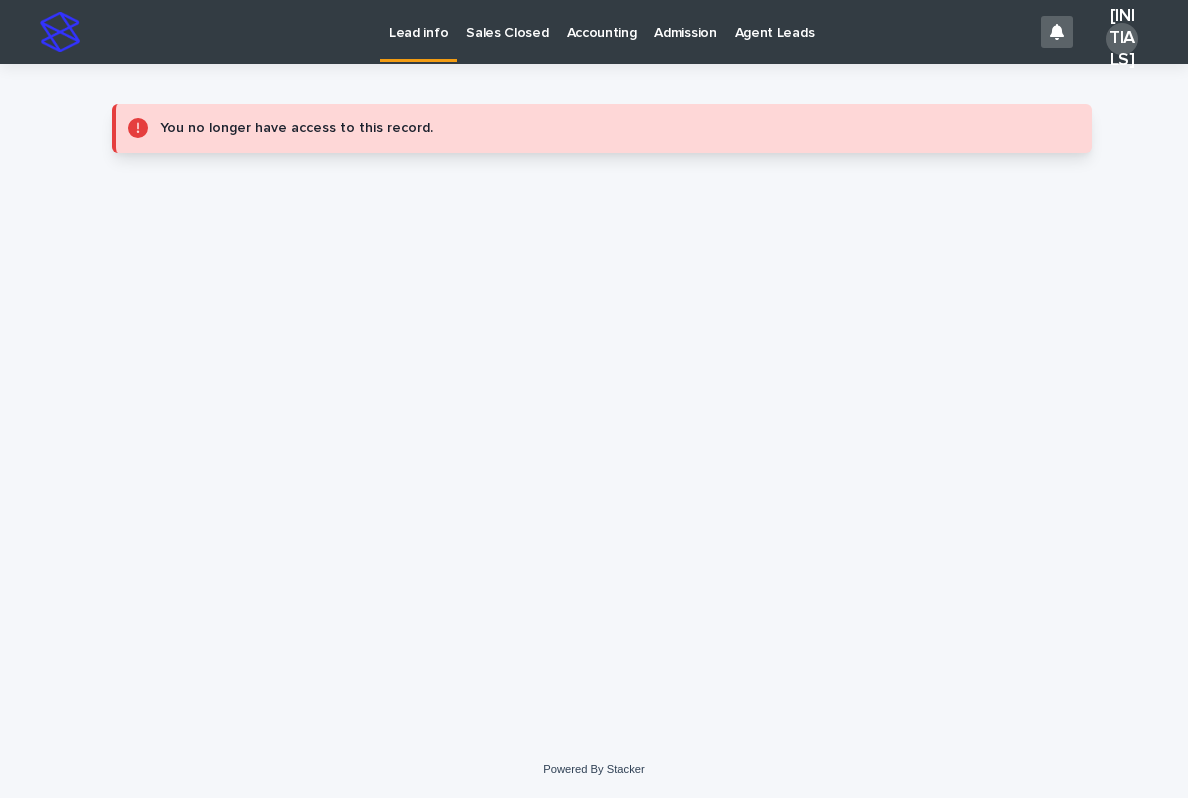 click on "Lead info" at bounding box center (418, 29) 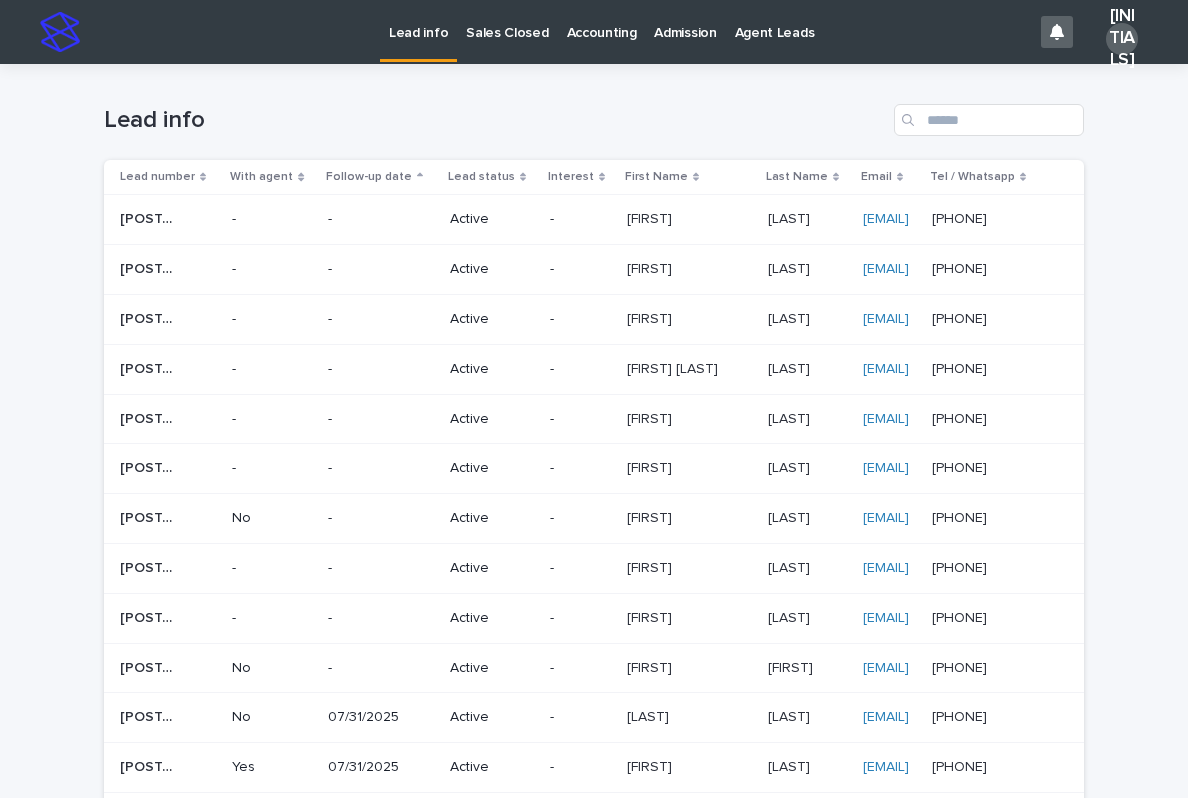 click on "-" at bounding box center [580, 220] 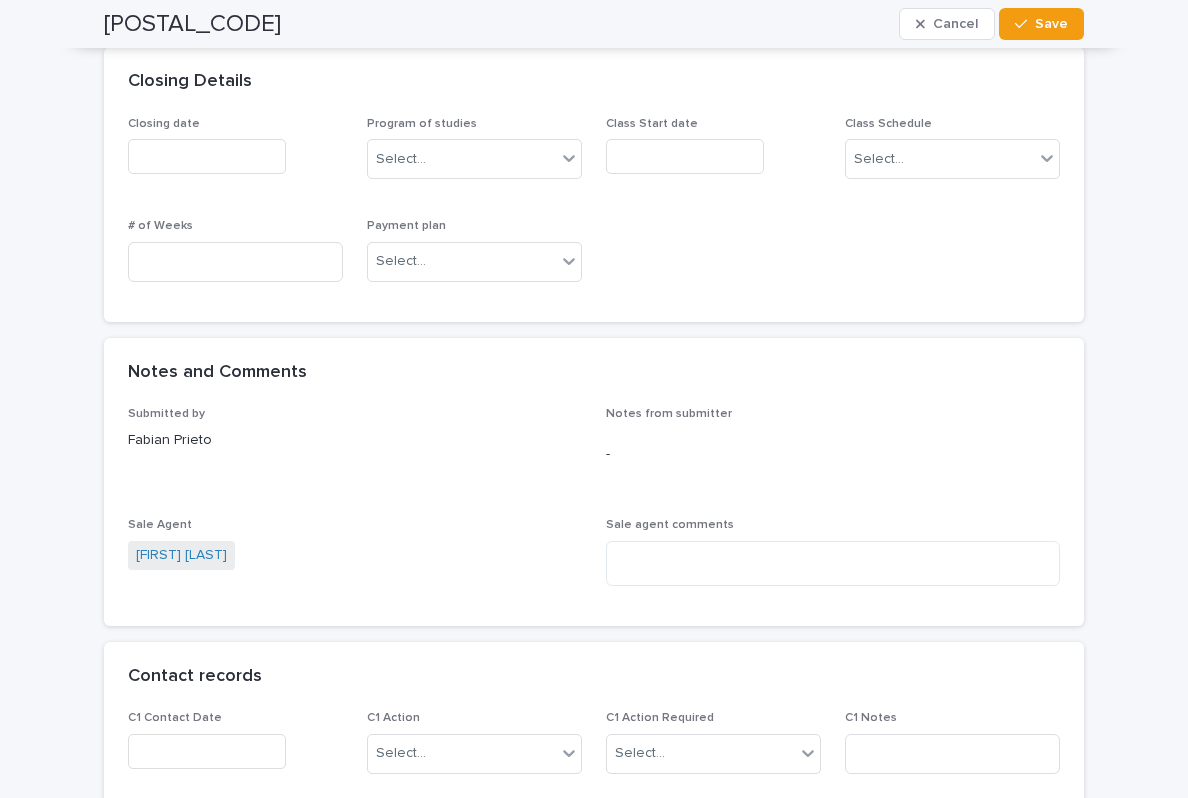 scroll, scrollTop: 1115, scrollLeft: 0, axis: vertical 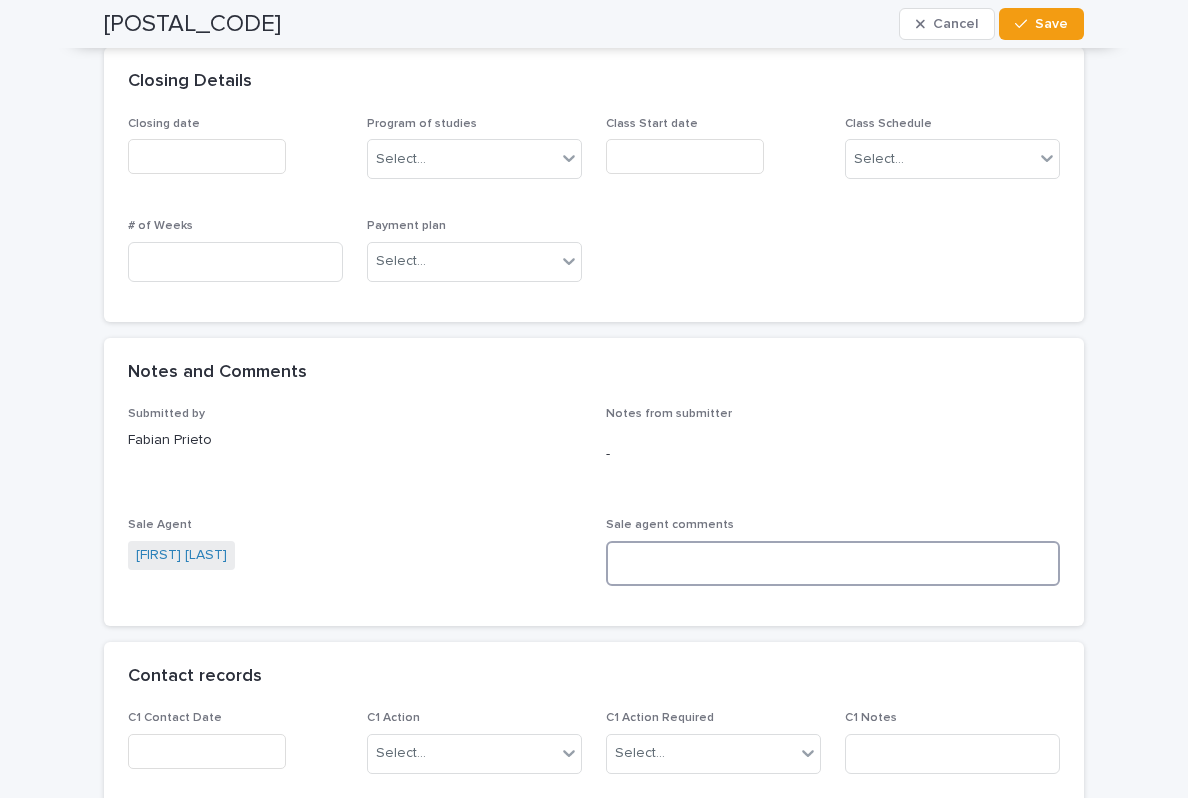 click at bounding box center [833, 563] 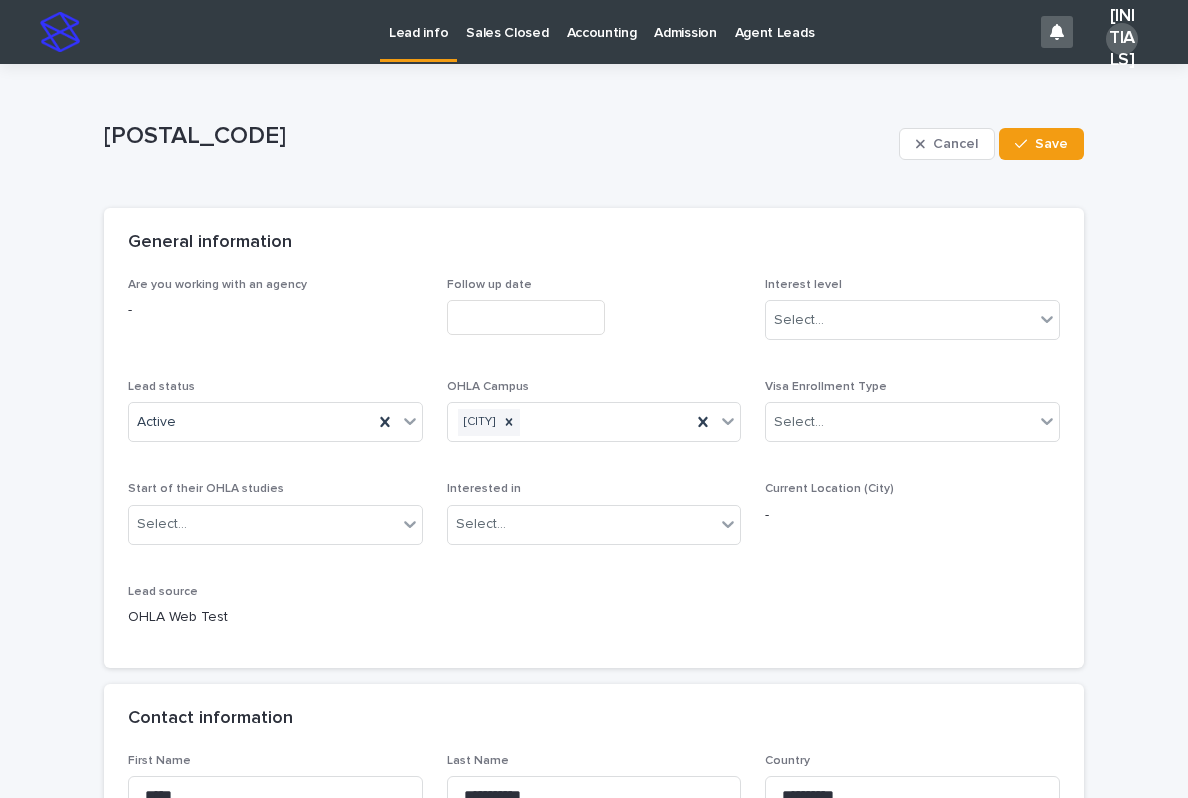 scroll, scrollTop: 0, scrollLeft: 0, axis: both 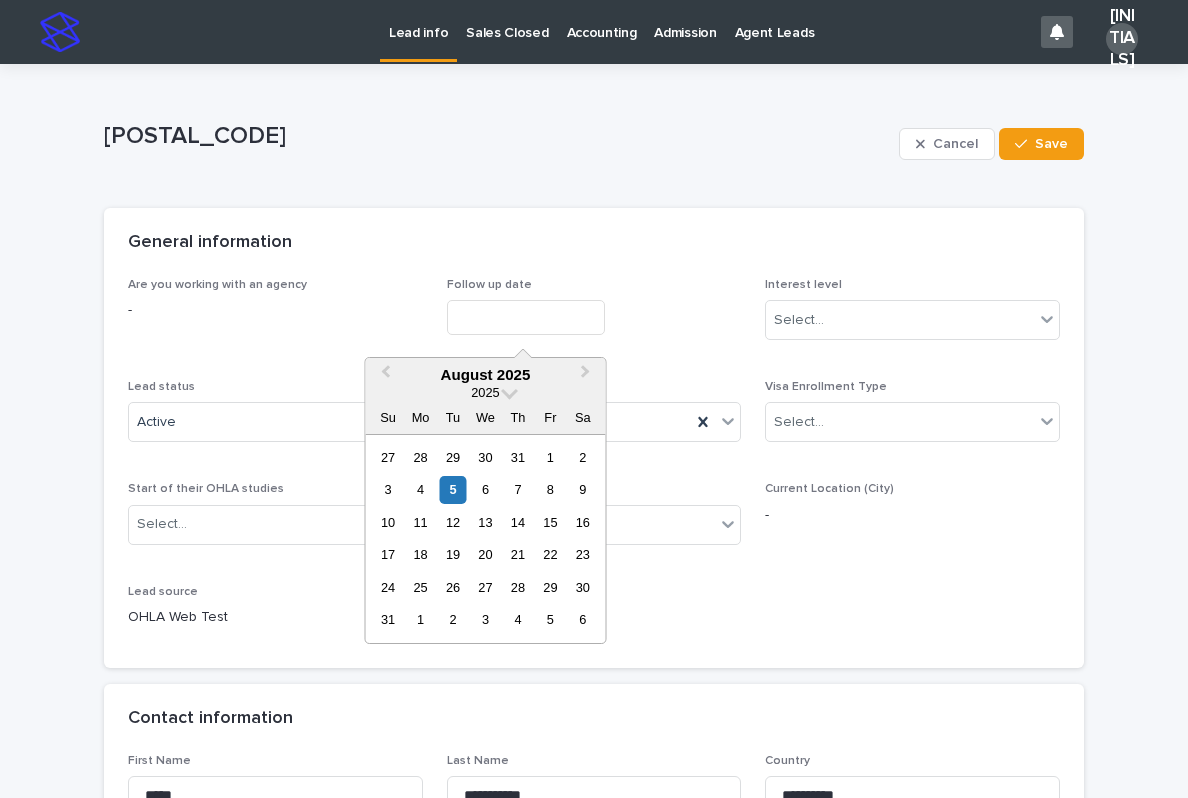 click at bounding box center (526, 317) 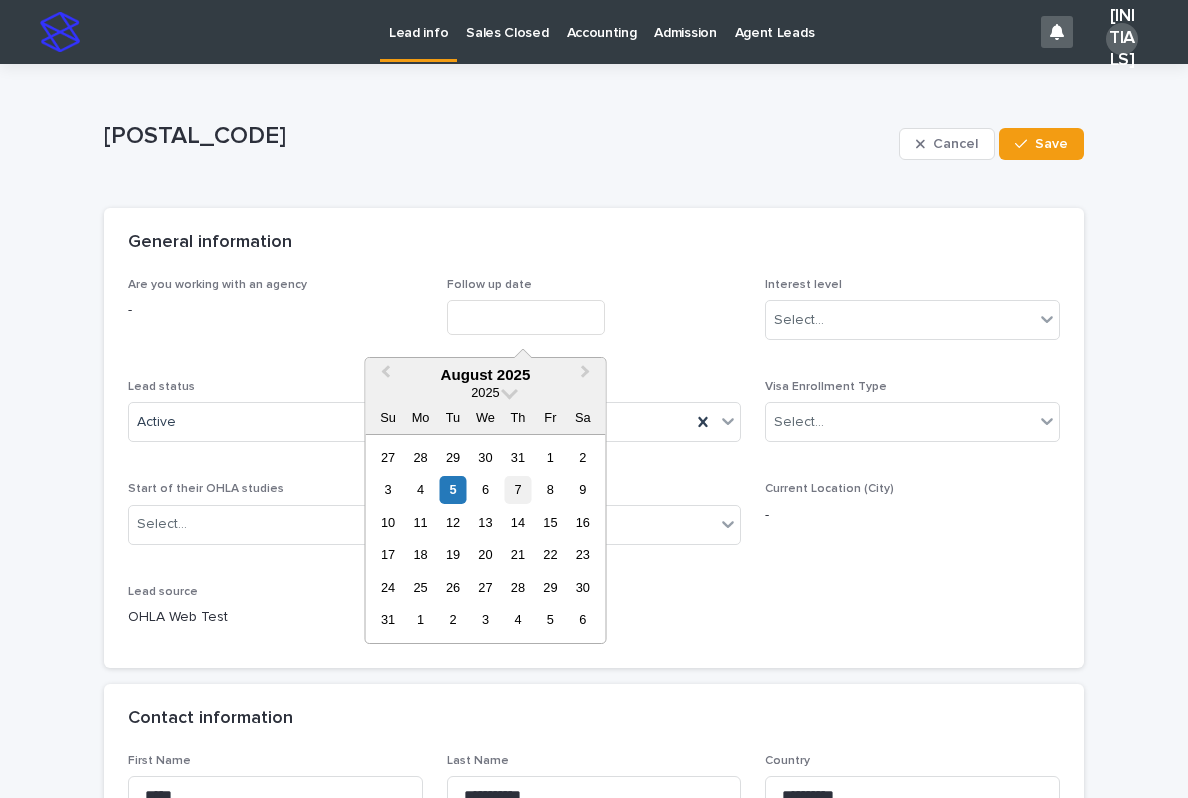 click on "7" at bounding box center (517, 489) 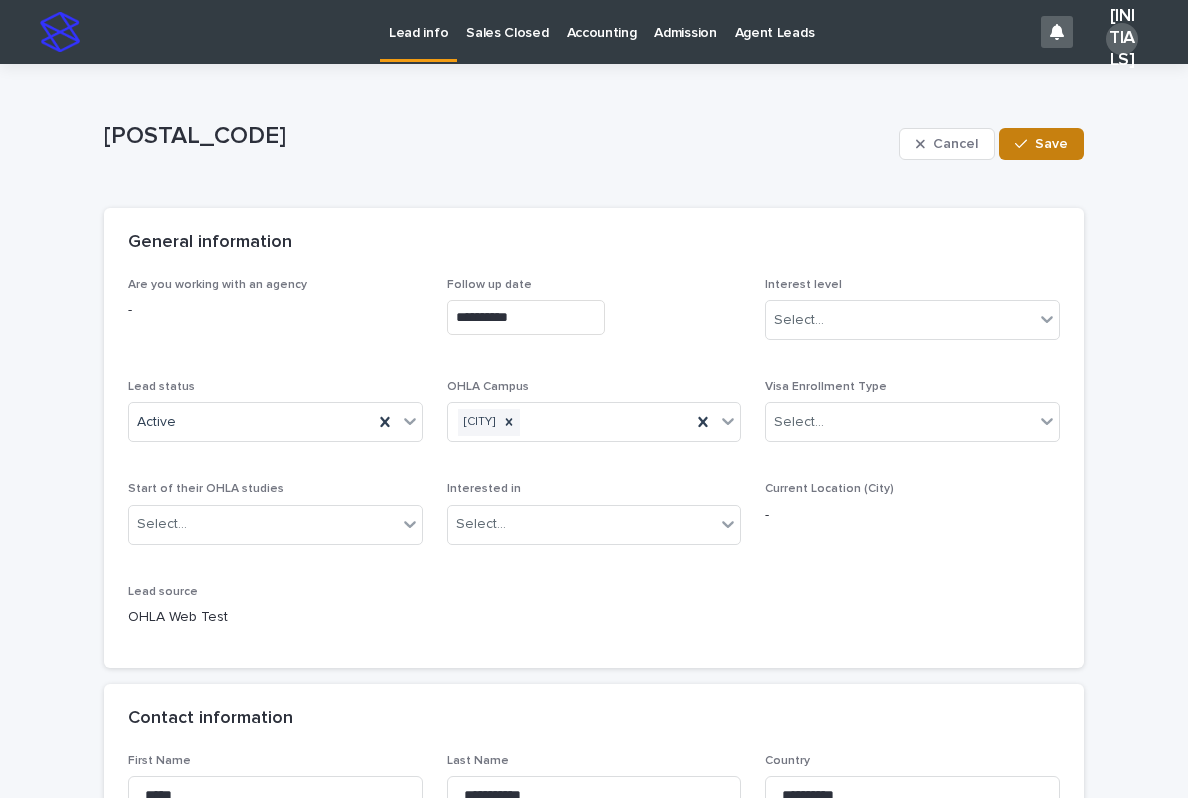 click on "Save" at bounding box center (1041, 144) 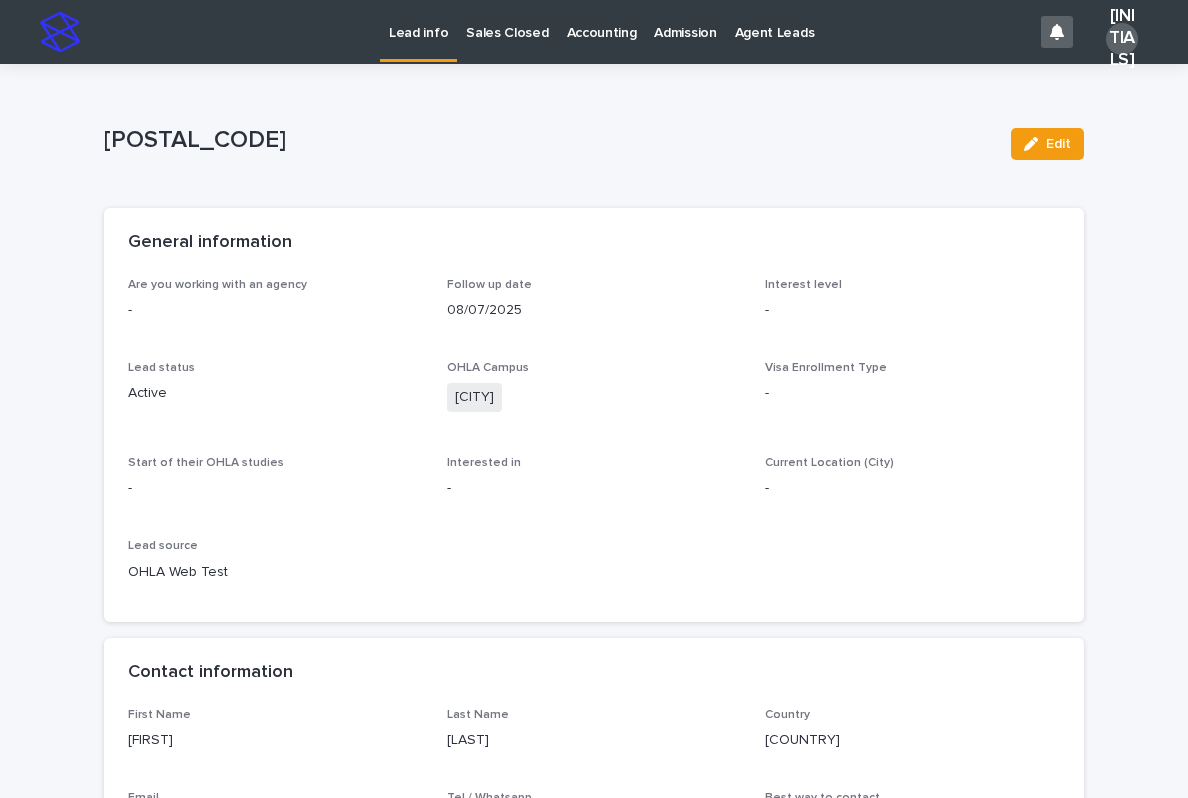 click on "Lead info" at bounding box center (418, 21) 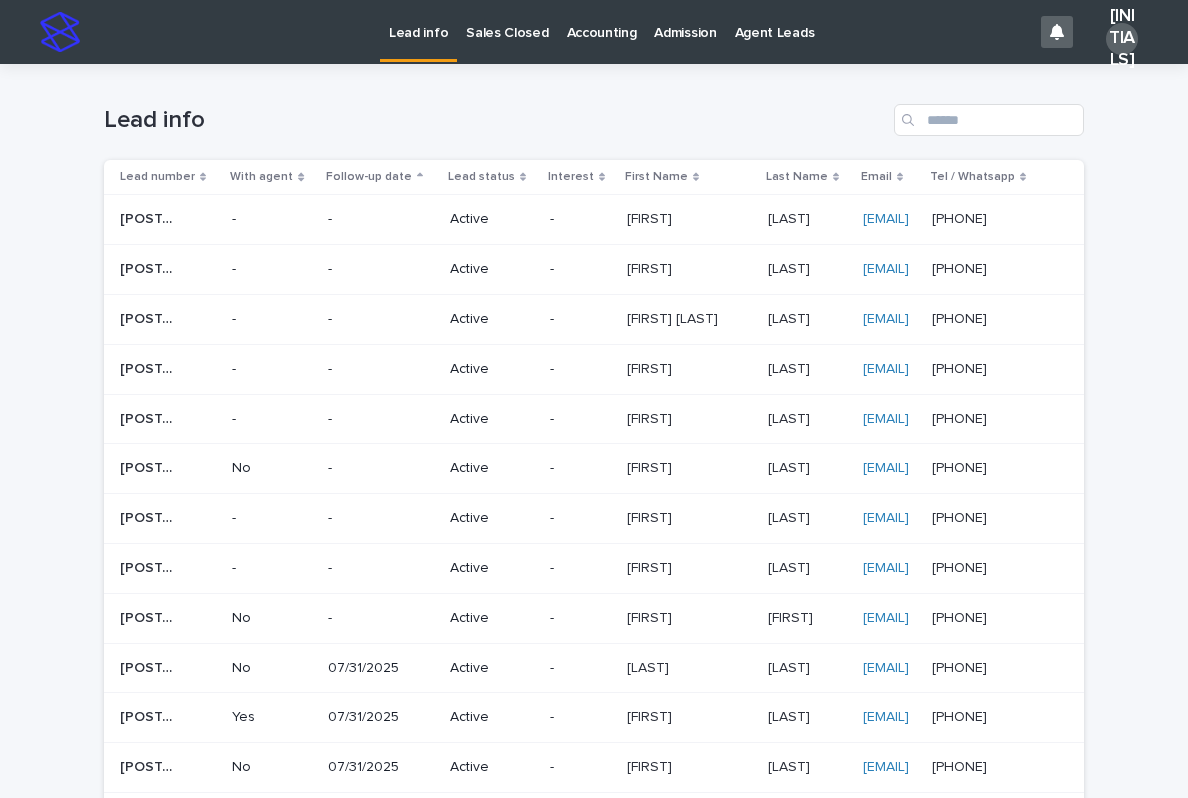 click on "[FIRST]" at bounding box center (651, 217) 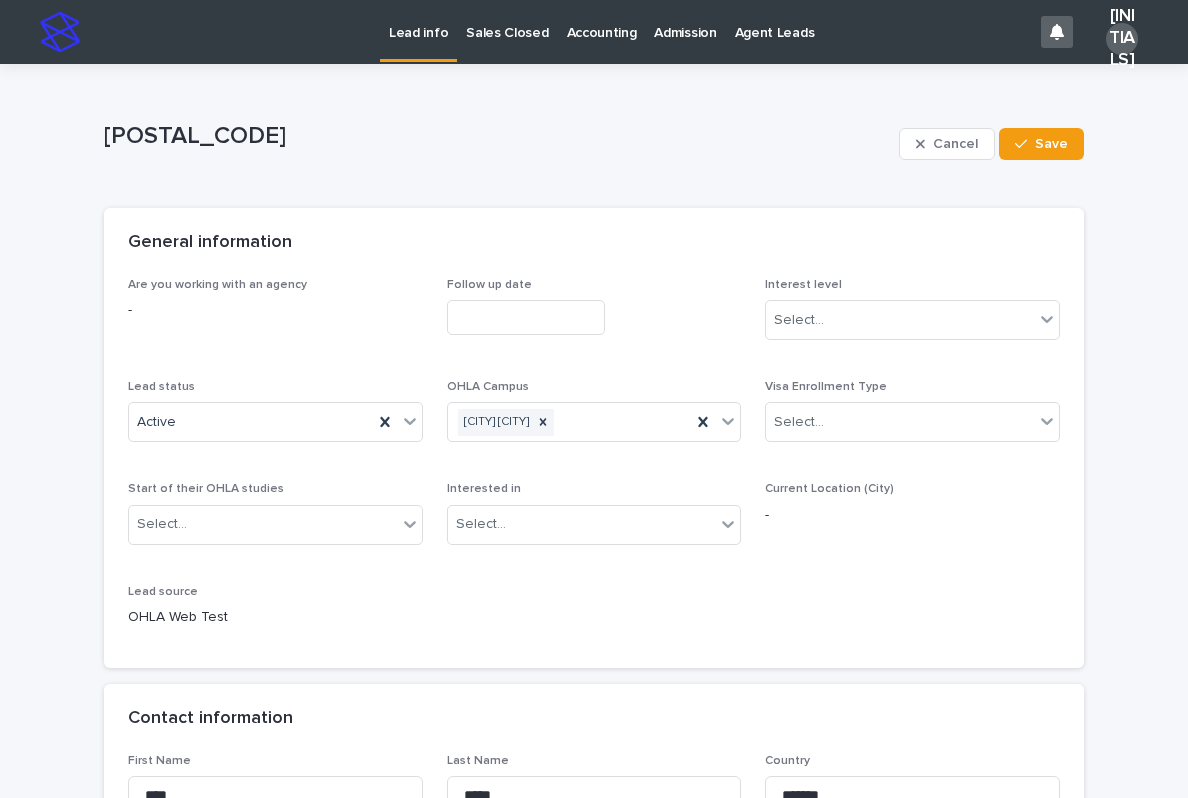 click on "Lead info" at bounding box center [418, 21] 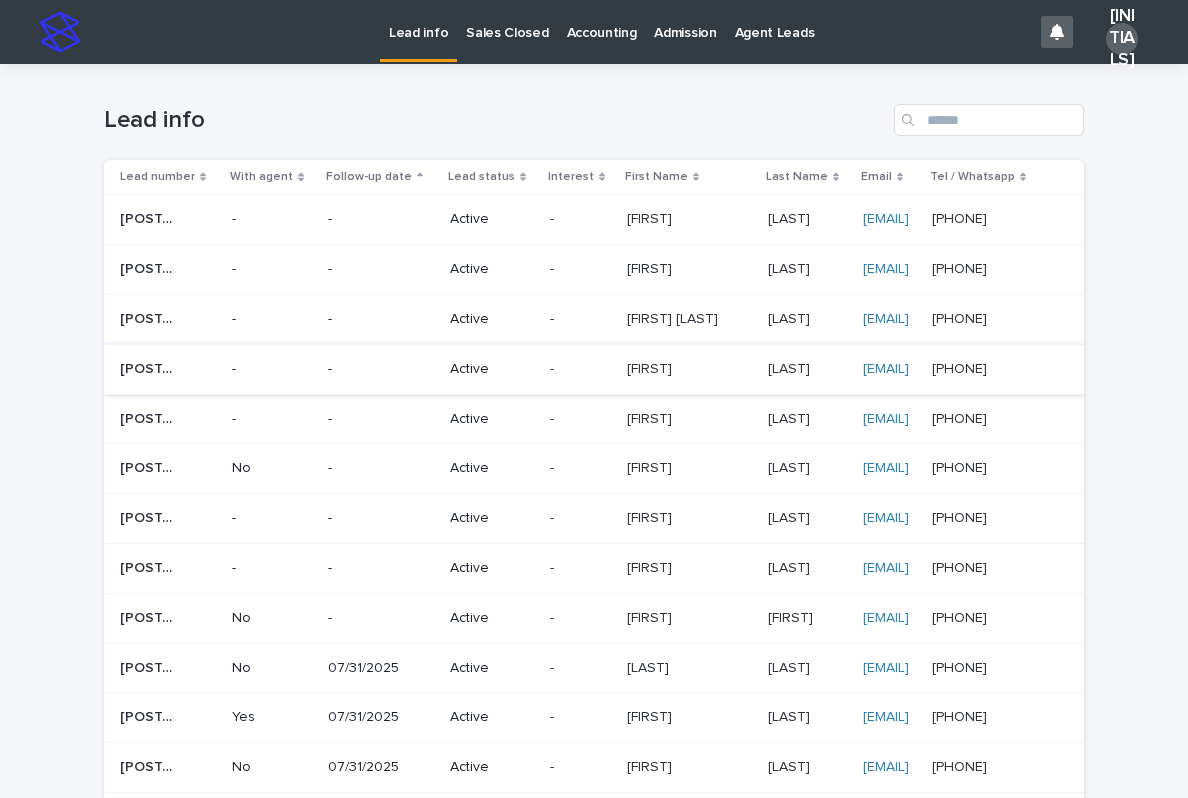 scroll, scrollTop: 0, scrollLeft: 0, axis: both 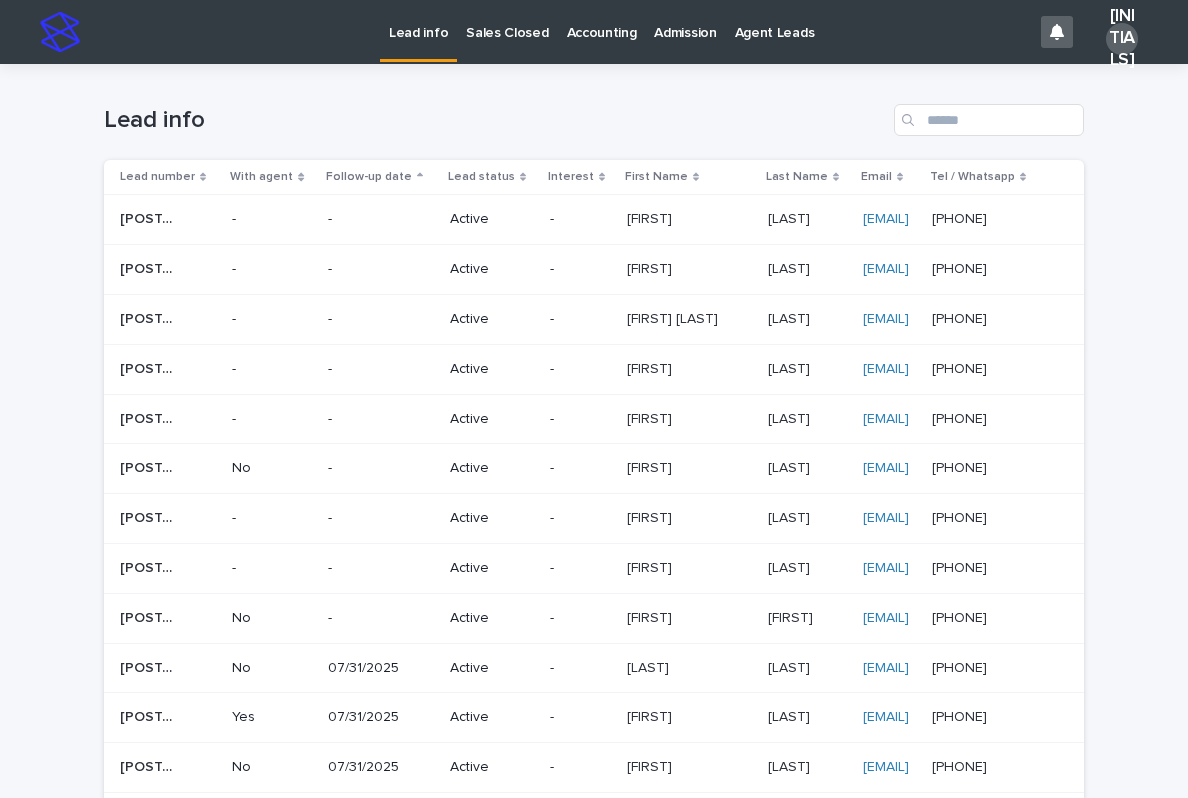 click on "[EMAIL] [EMAIL]" at bounding box center [889, 220] 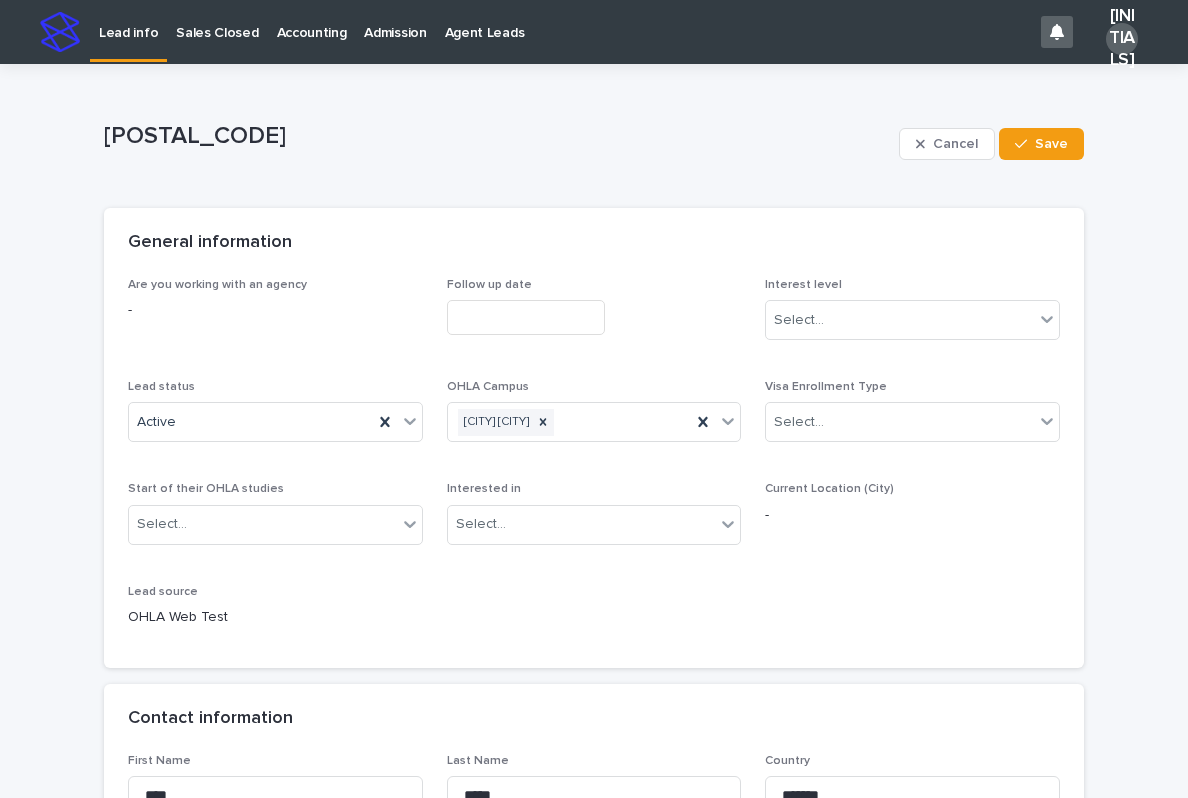 click on "General information" at bounding box center (594, 243) 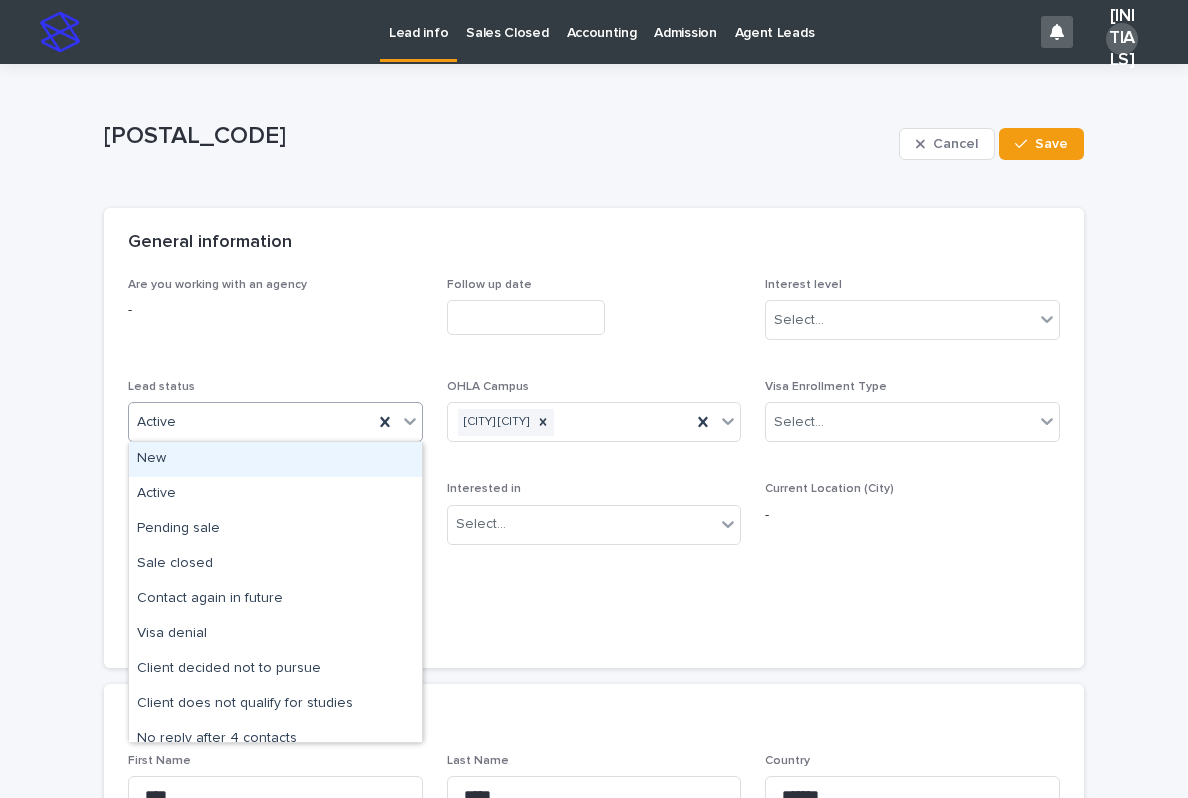 click on "Active" at bounding box center (251, 422) 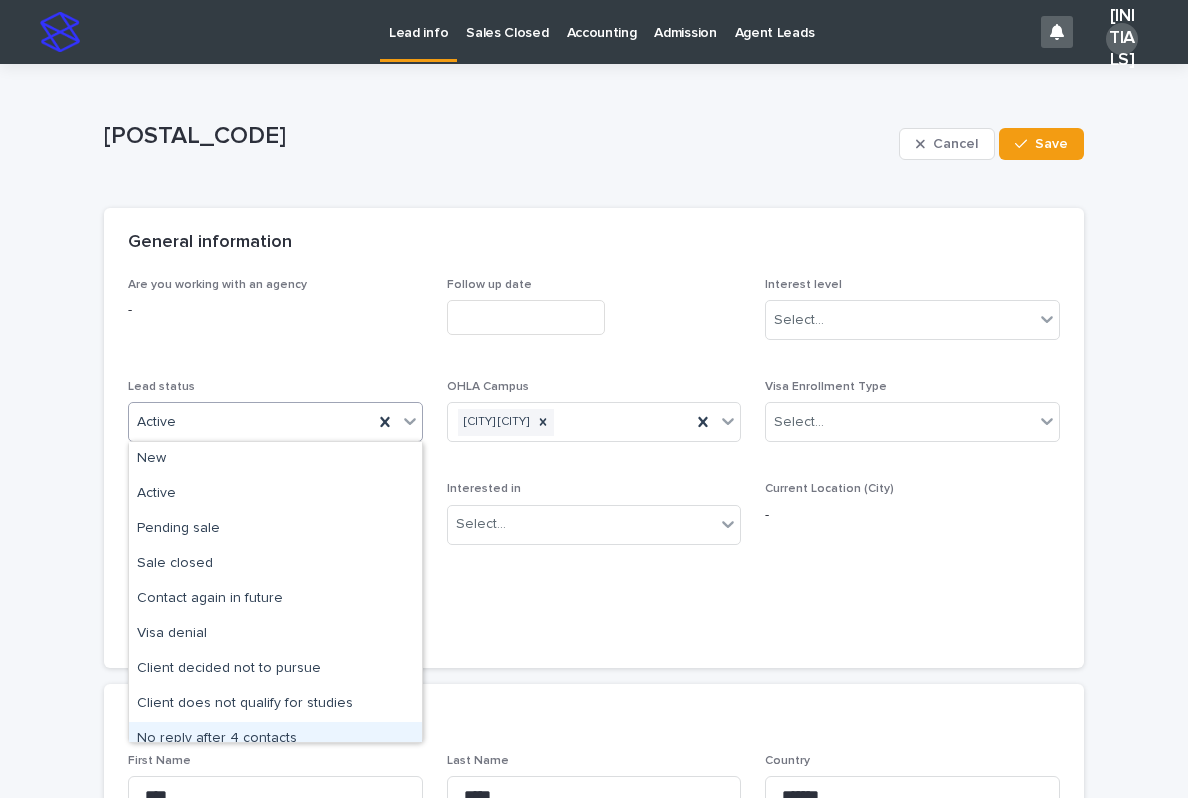click on "No reply after 4 contacts" at bounding box center [275, 739] 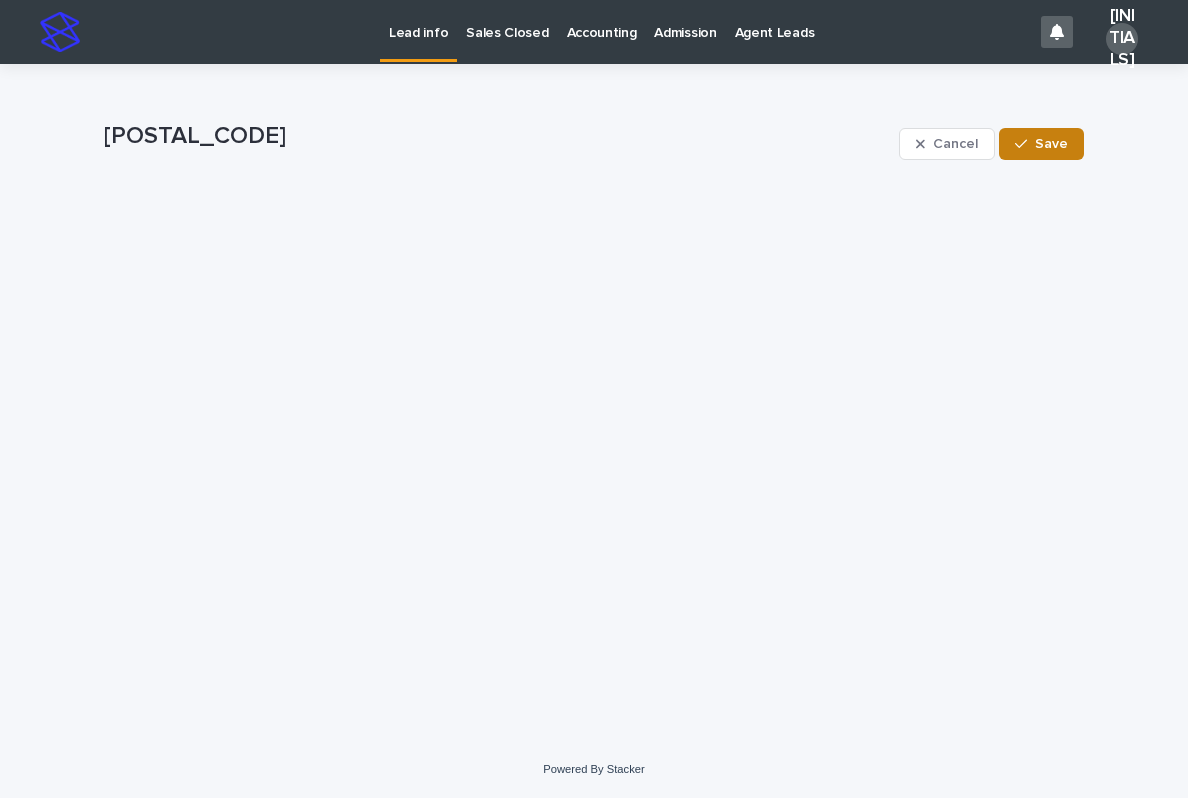 click on "Save" at bounding box center [1051, 144] 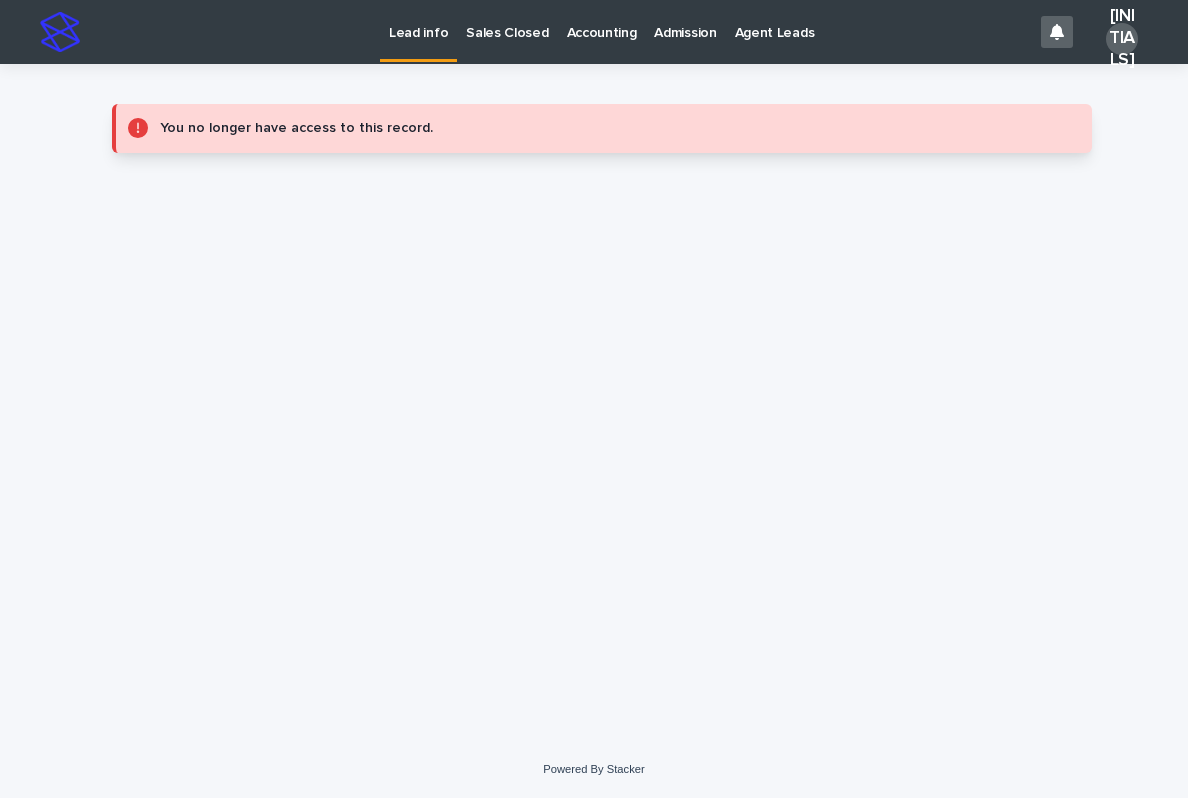 click on "Lead info" at bounding box center (418, 21) 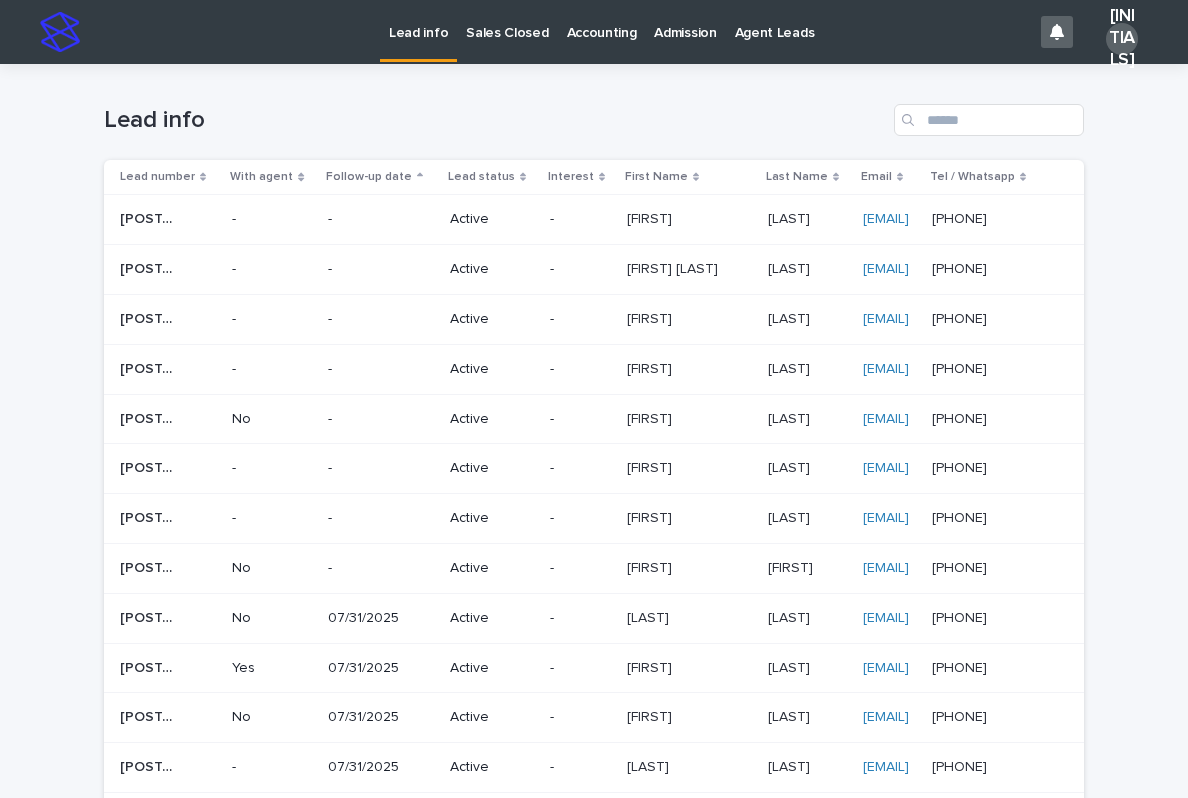 click on "[FIRST]" at bounding box center [651, 217] 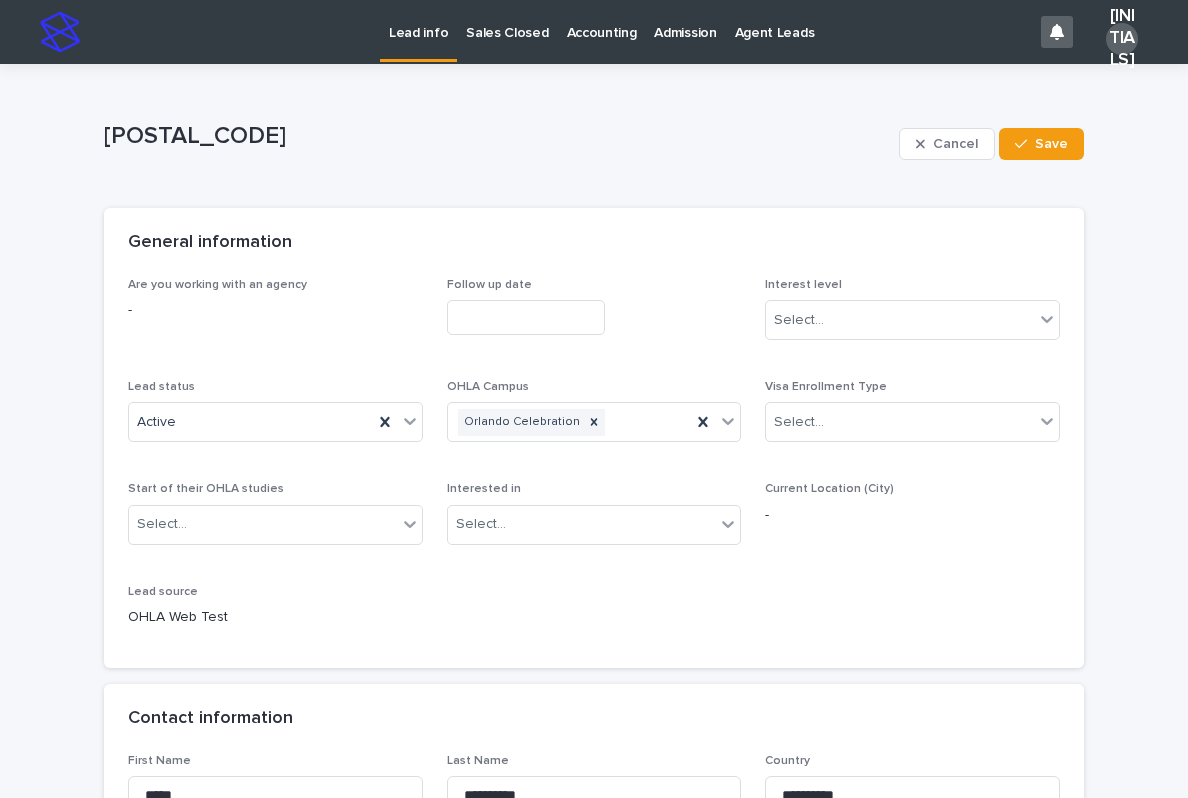 click on "Lead info" at bounding box center [418, 21] 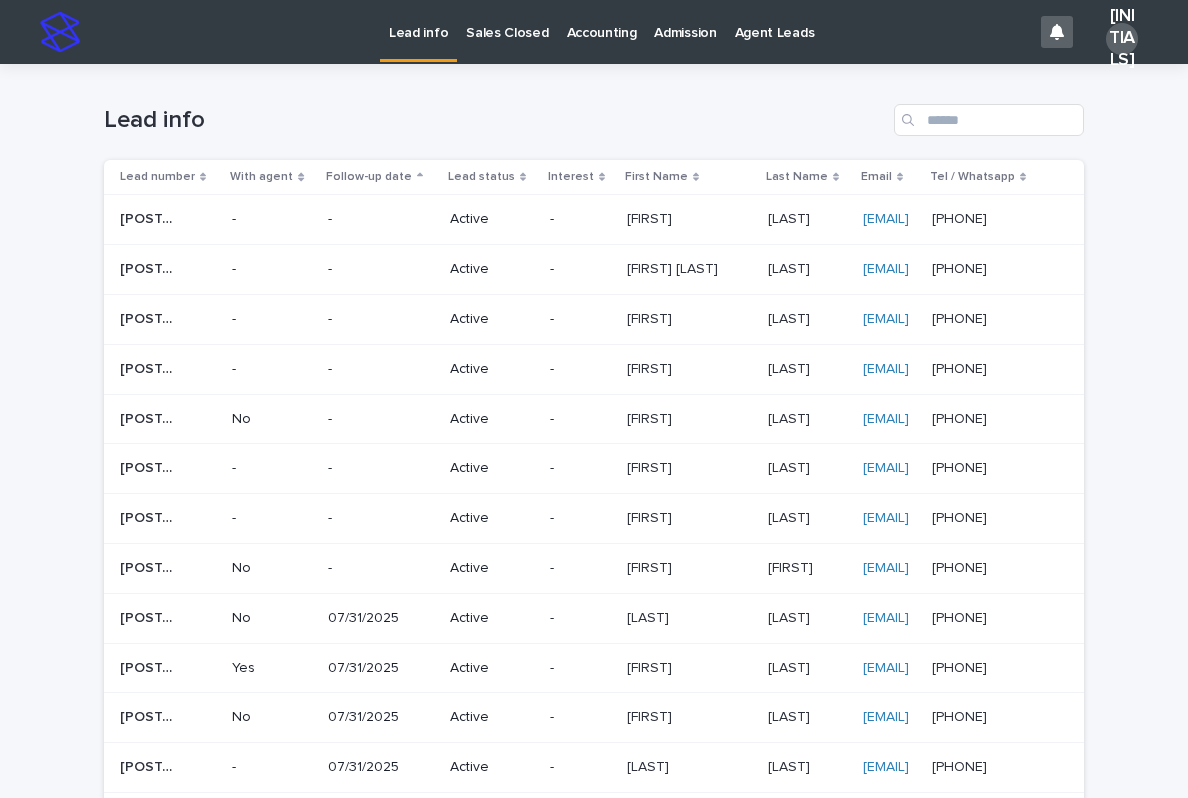click on "[FIRST]" at bounding box center [651, 217] 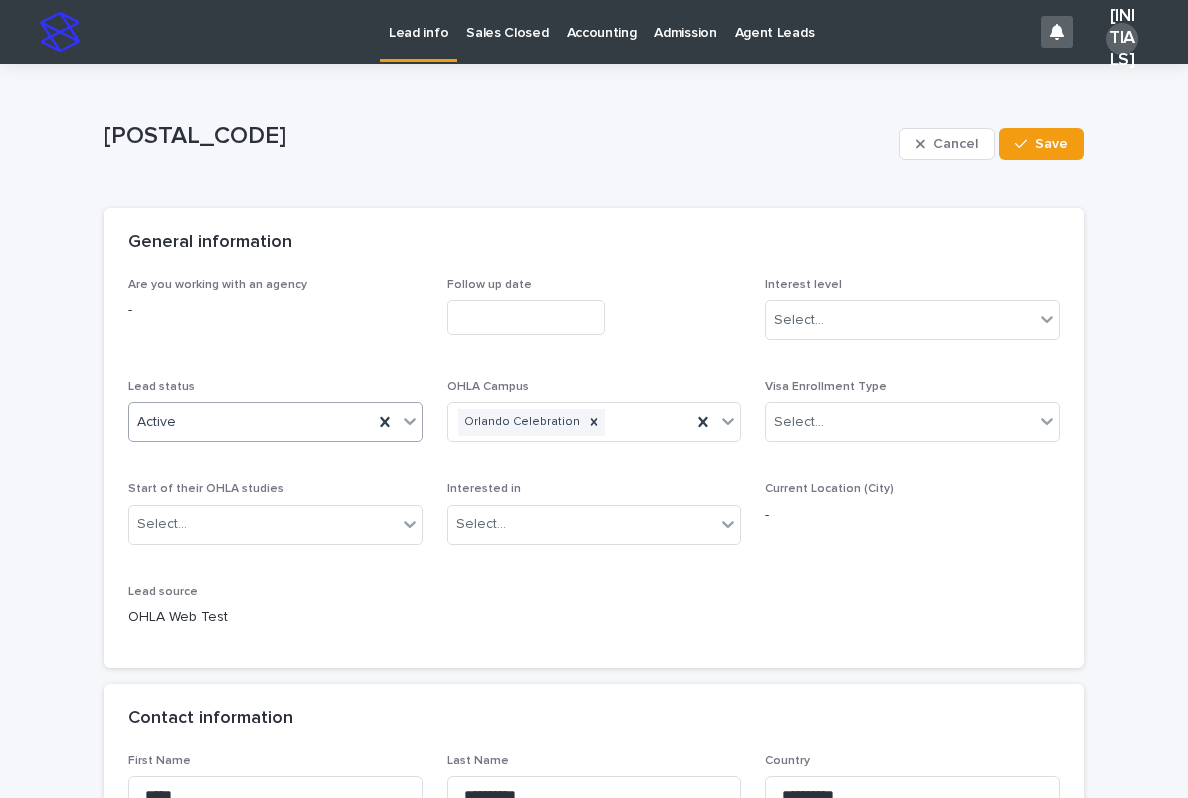 click on "Active" at bounding box center (251, 422) 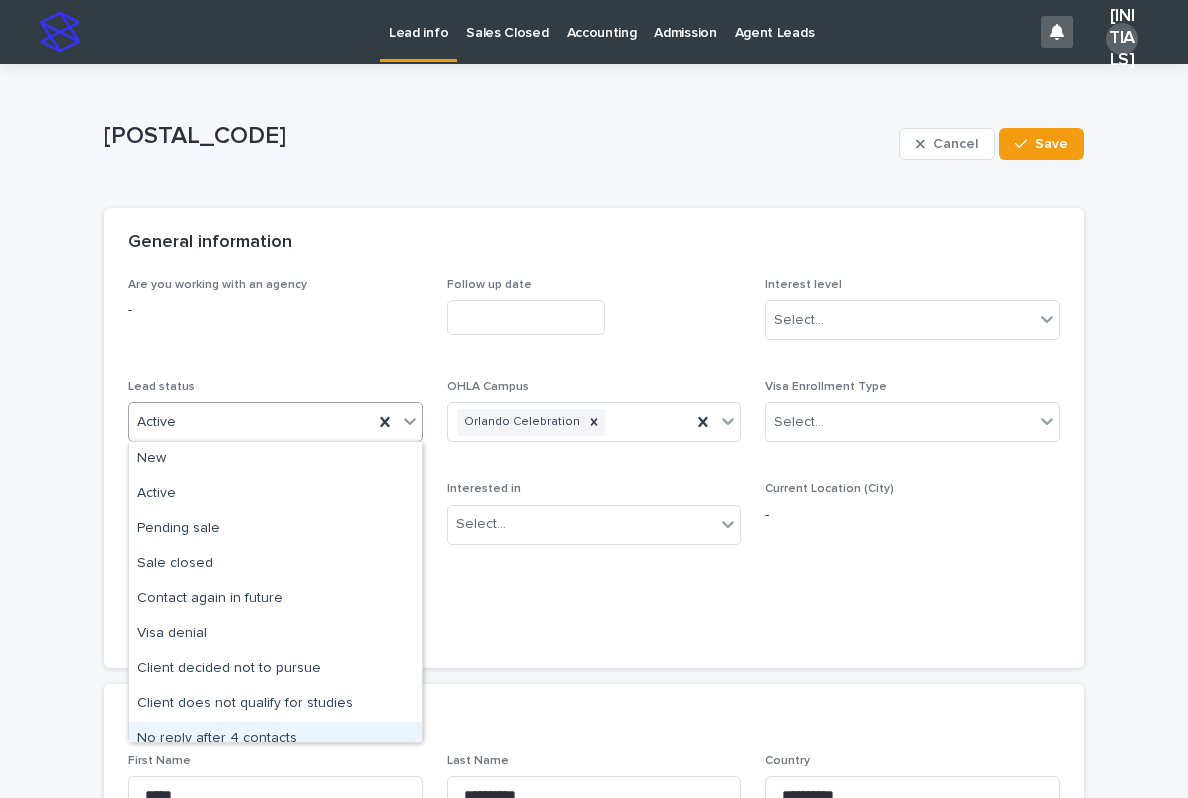 click on "No reply after 4 contacts" at bounding box center (275, 739) 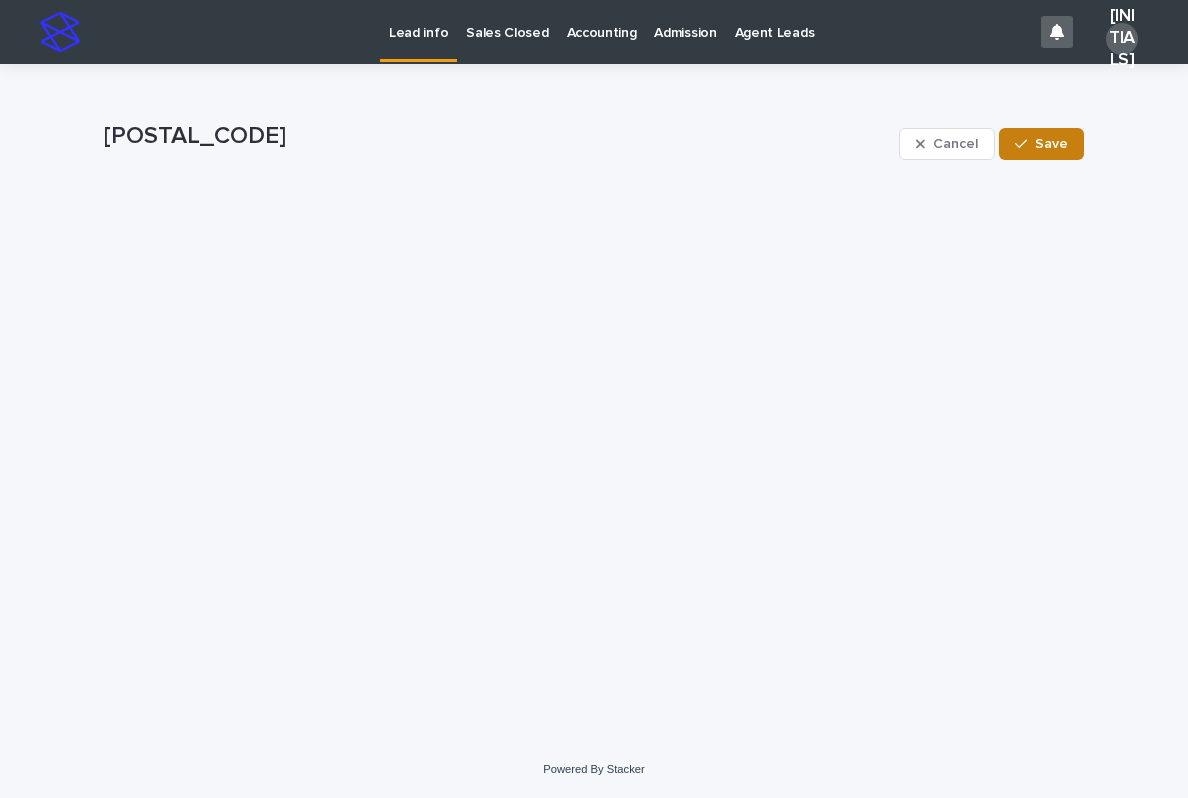 click on "Save" at bounding box center [1051, 144] 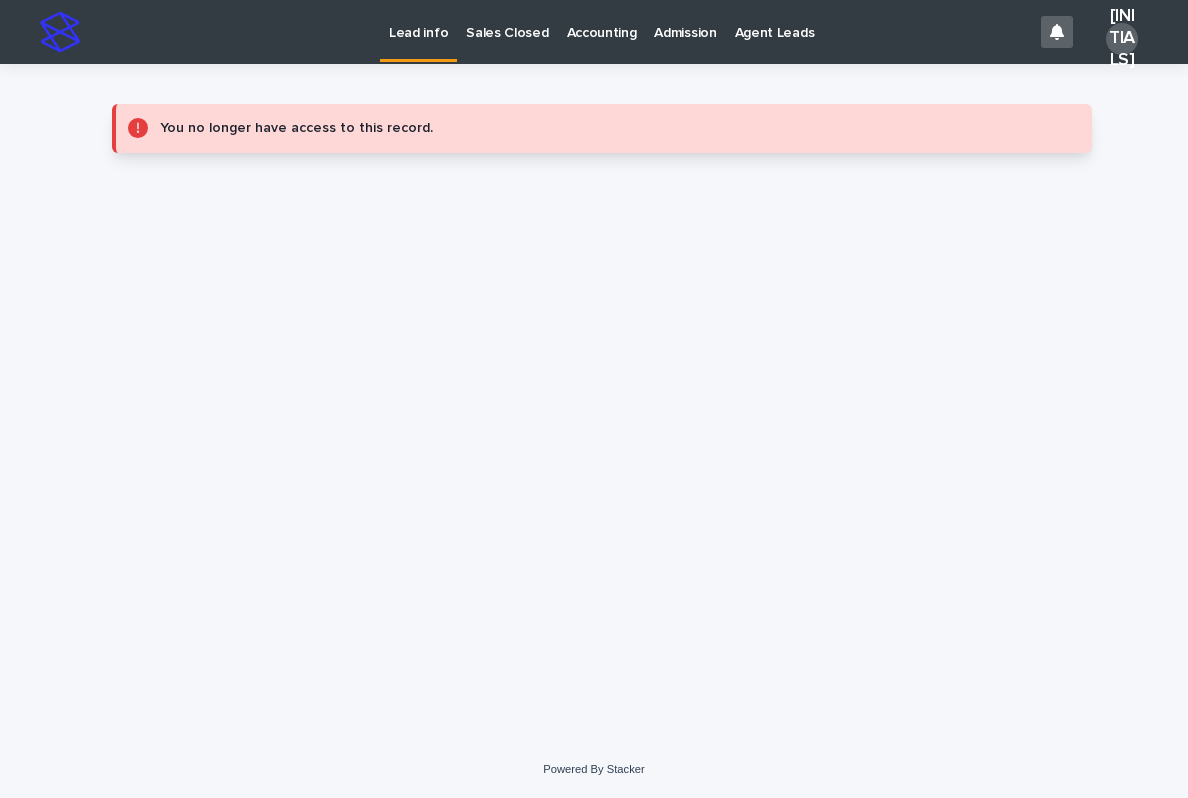 click on "Lead info" at bounding box center (418, 29) 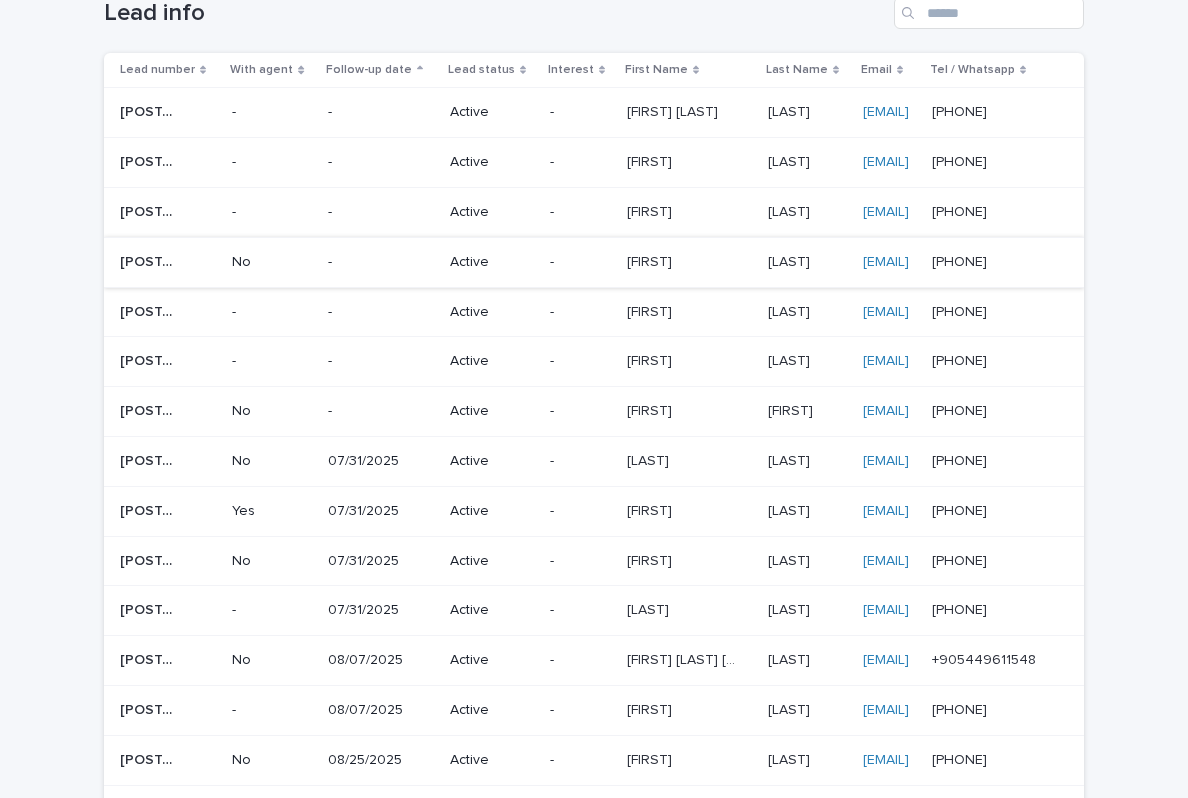 scroll, scrollTop: 107, scrollLeft: 0, axis: vertical 